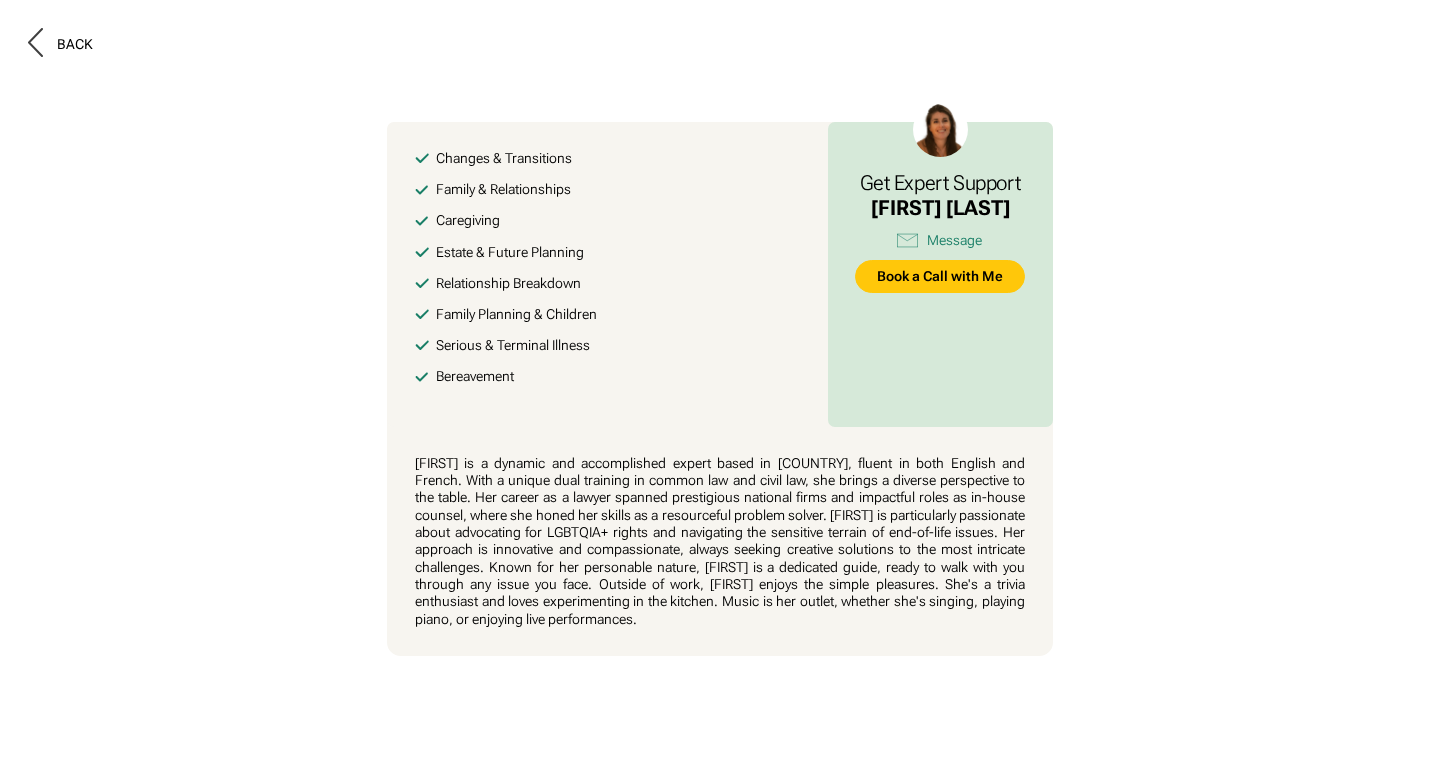 scroll, scrollTop: 0, scrollLeft: 0, axis: both 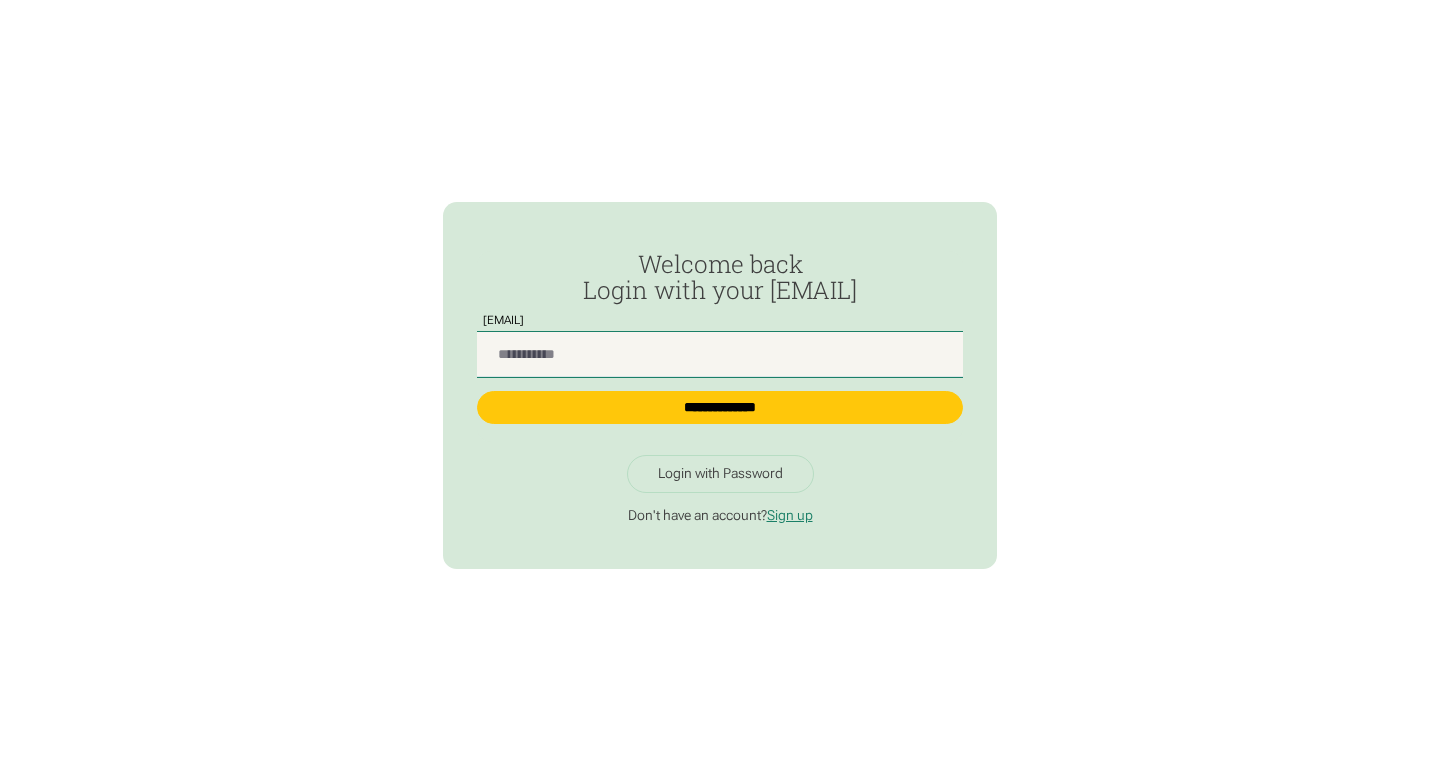 click at bounding box center (719, 354) 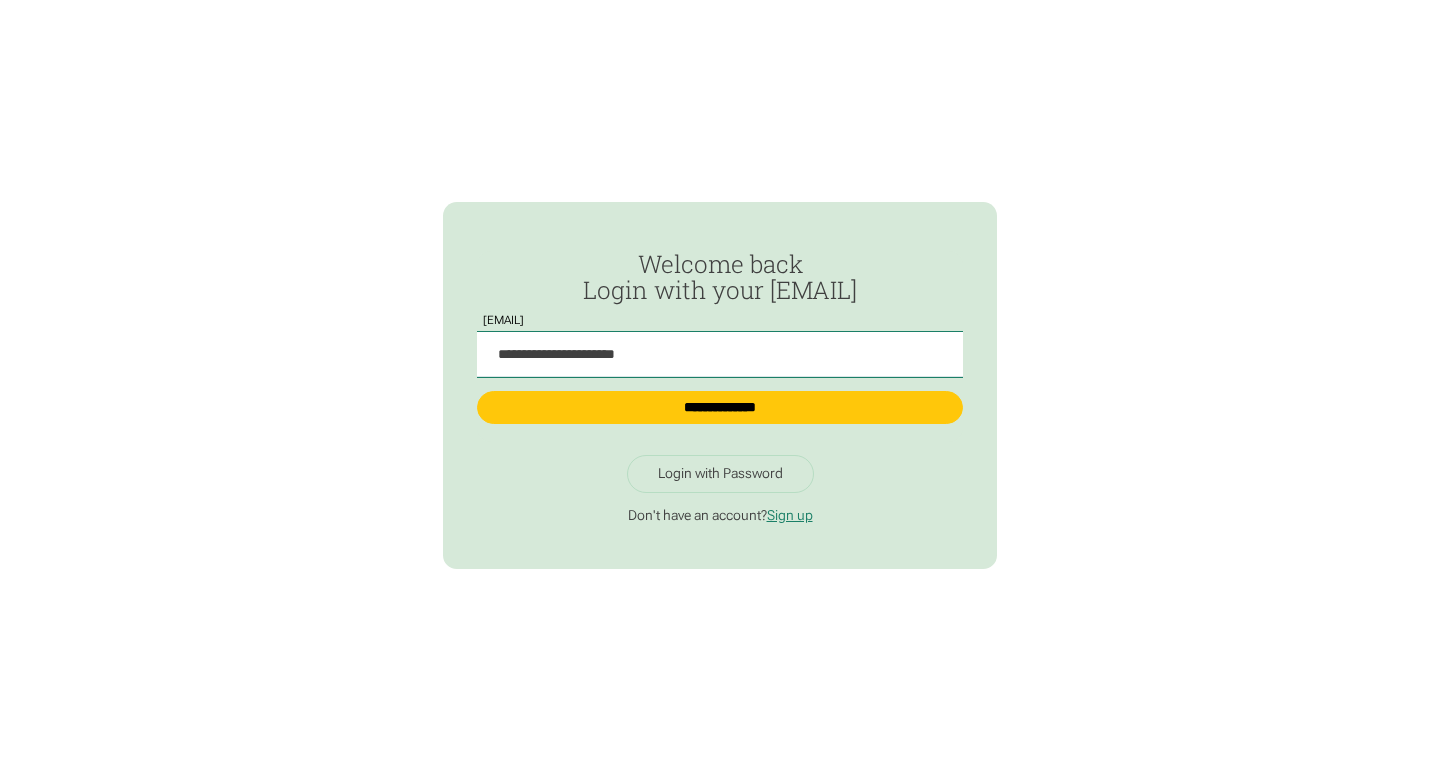 type on "**********" 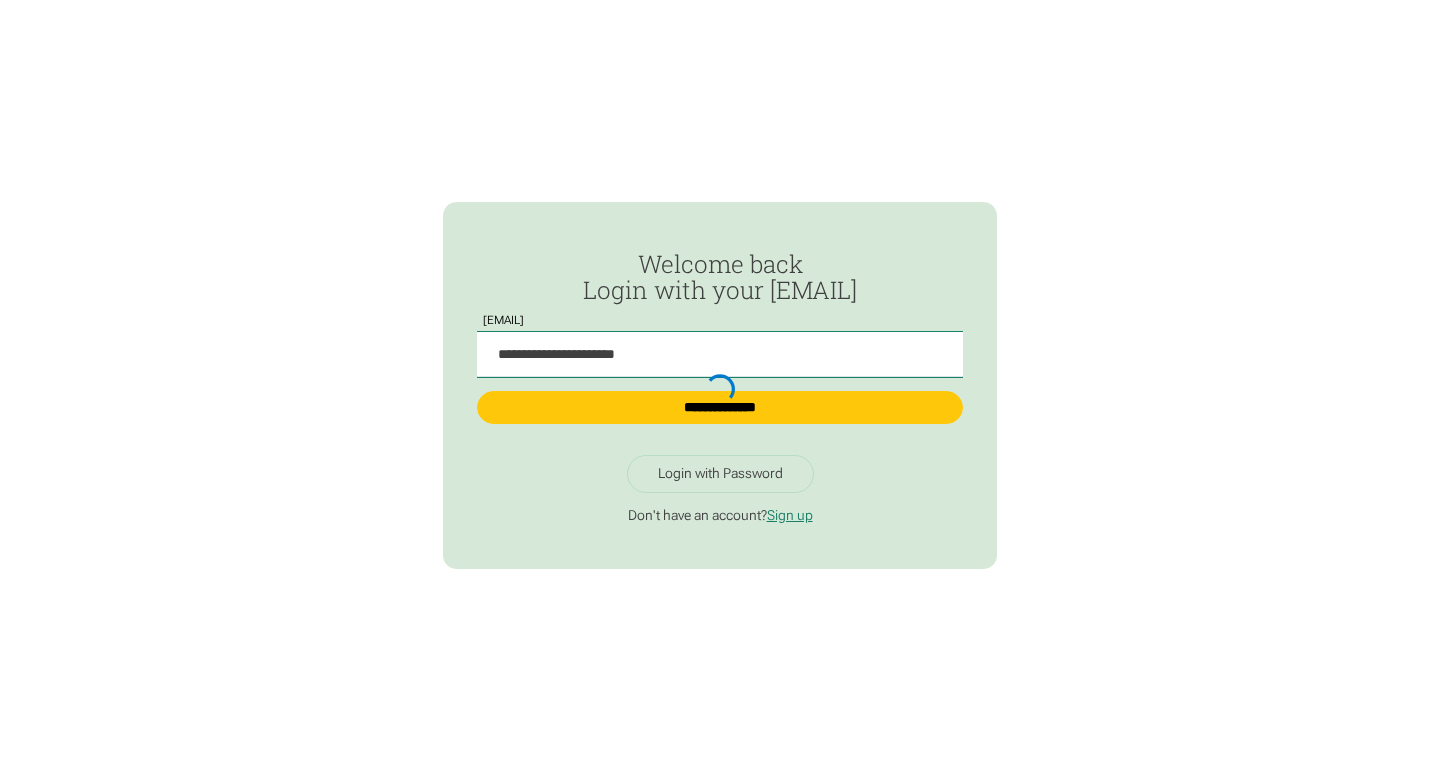 type on "**********" 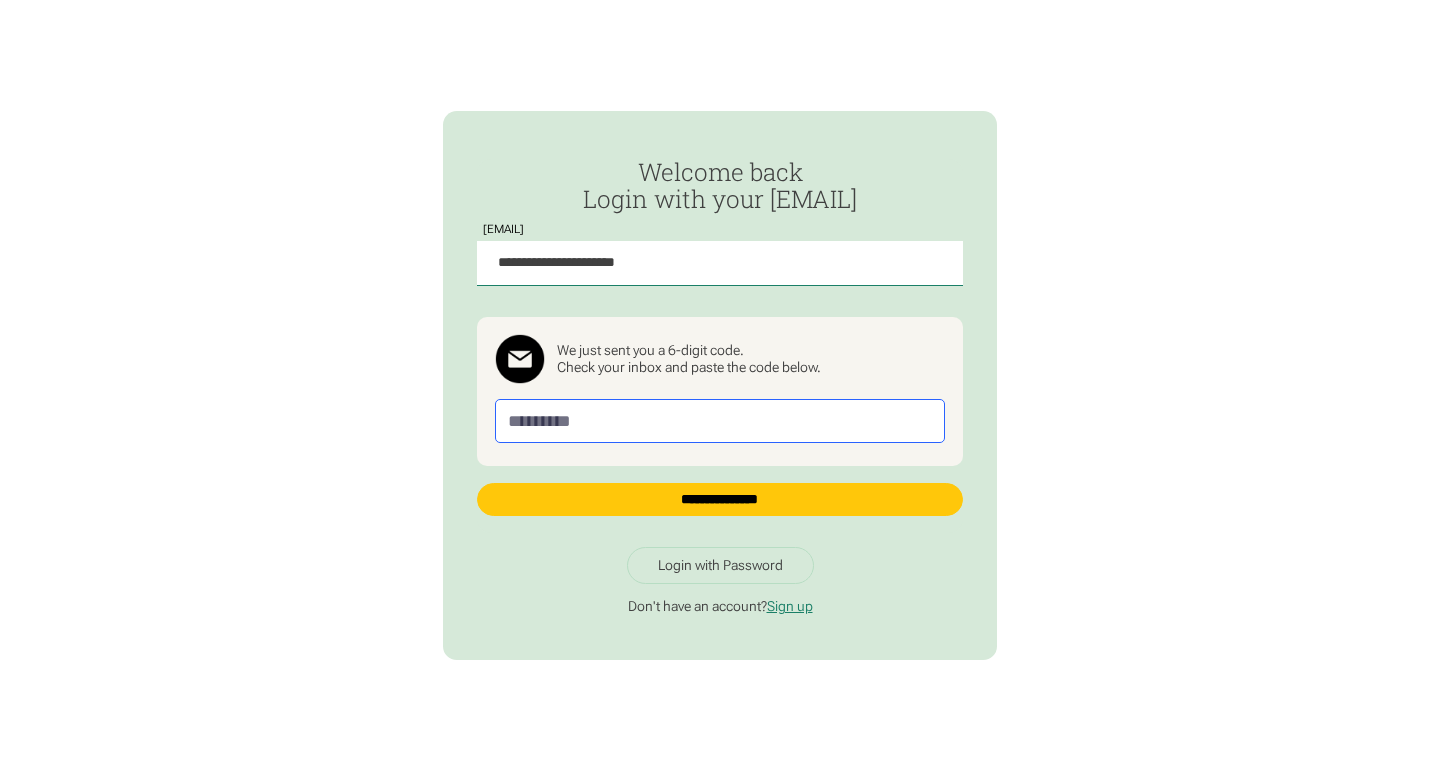 click at bounding box center [720, 420] 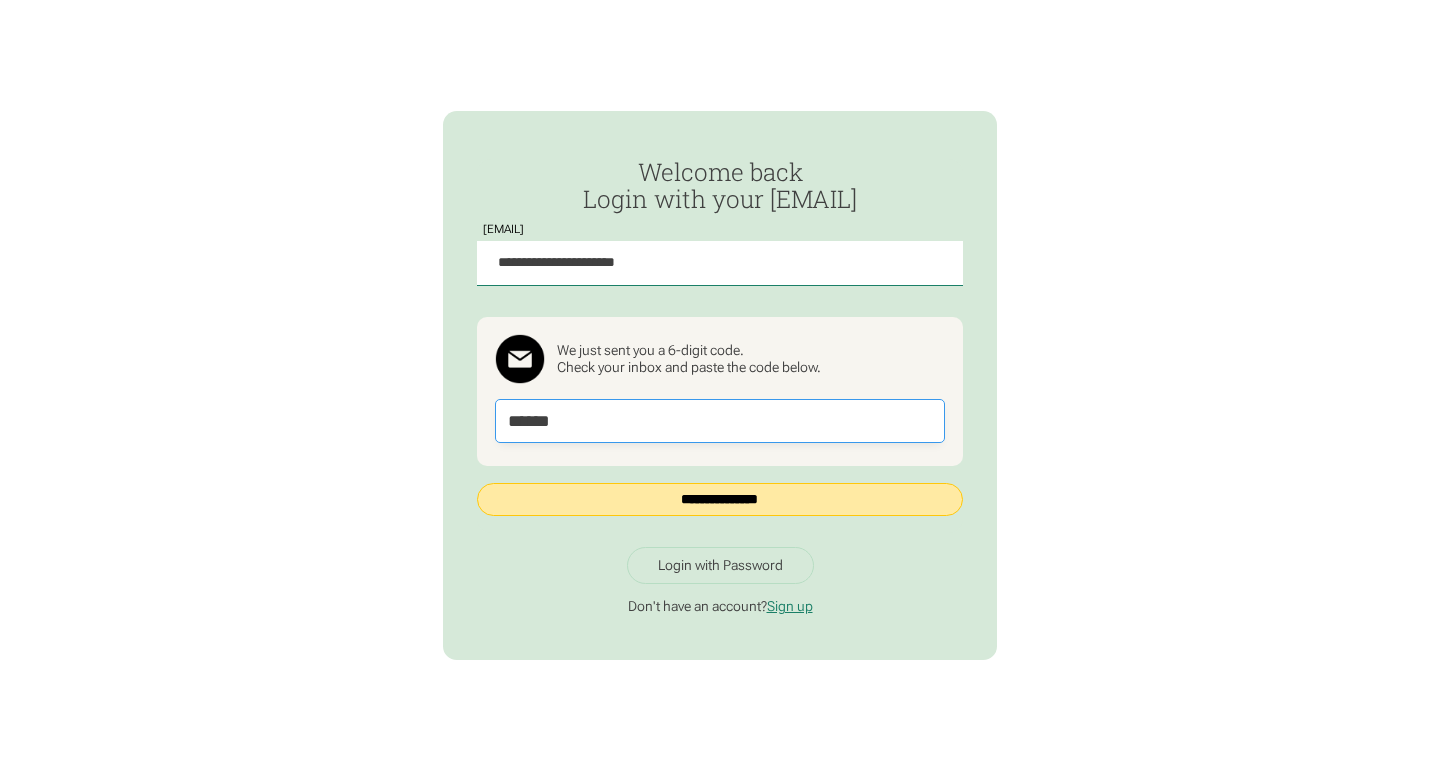 type on "******" 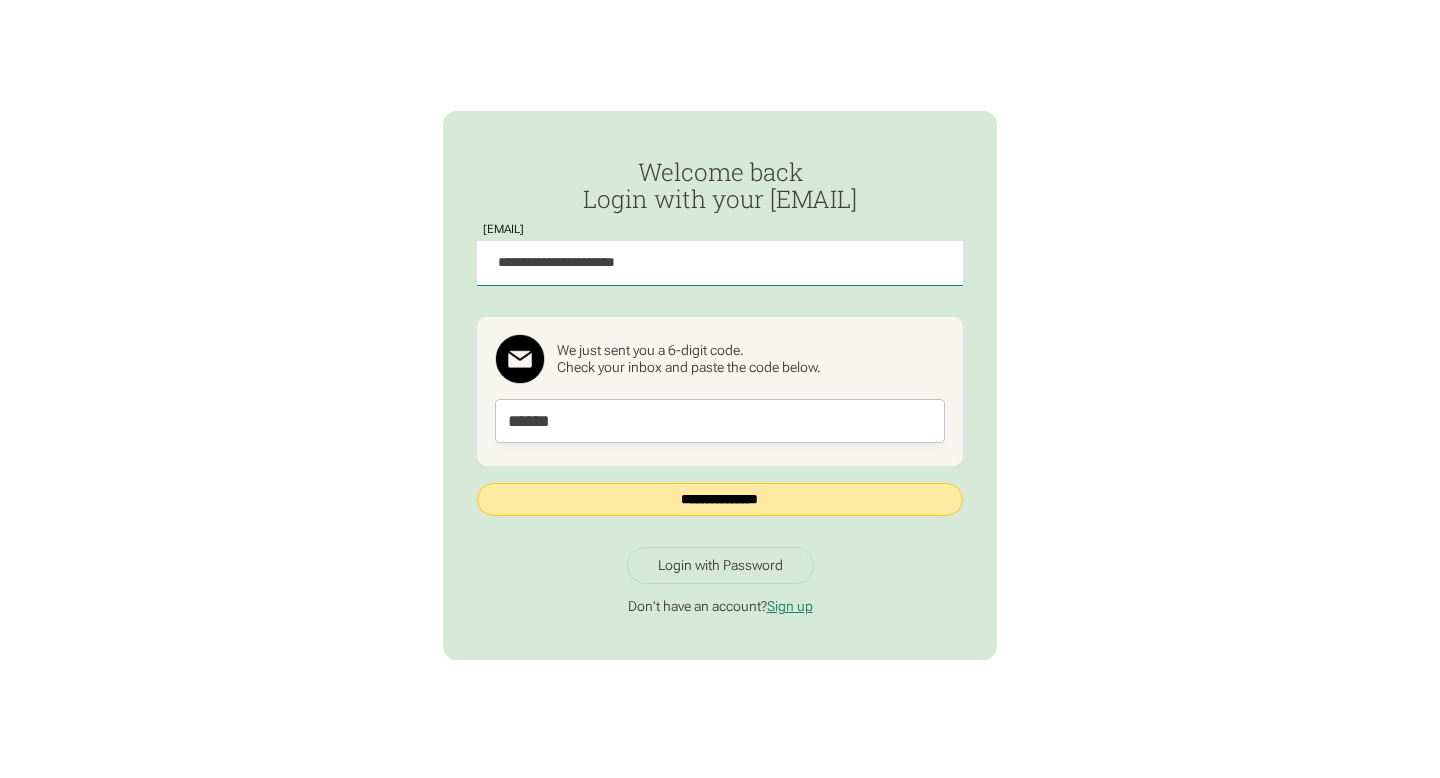 click on "**********" at bounding box center (719, 499) 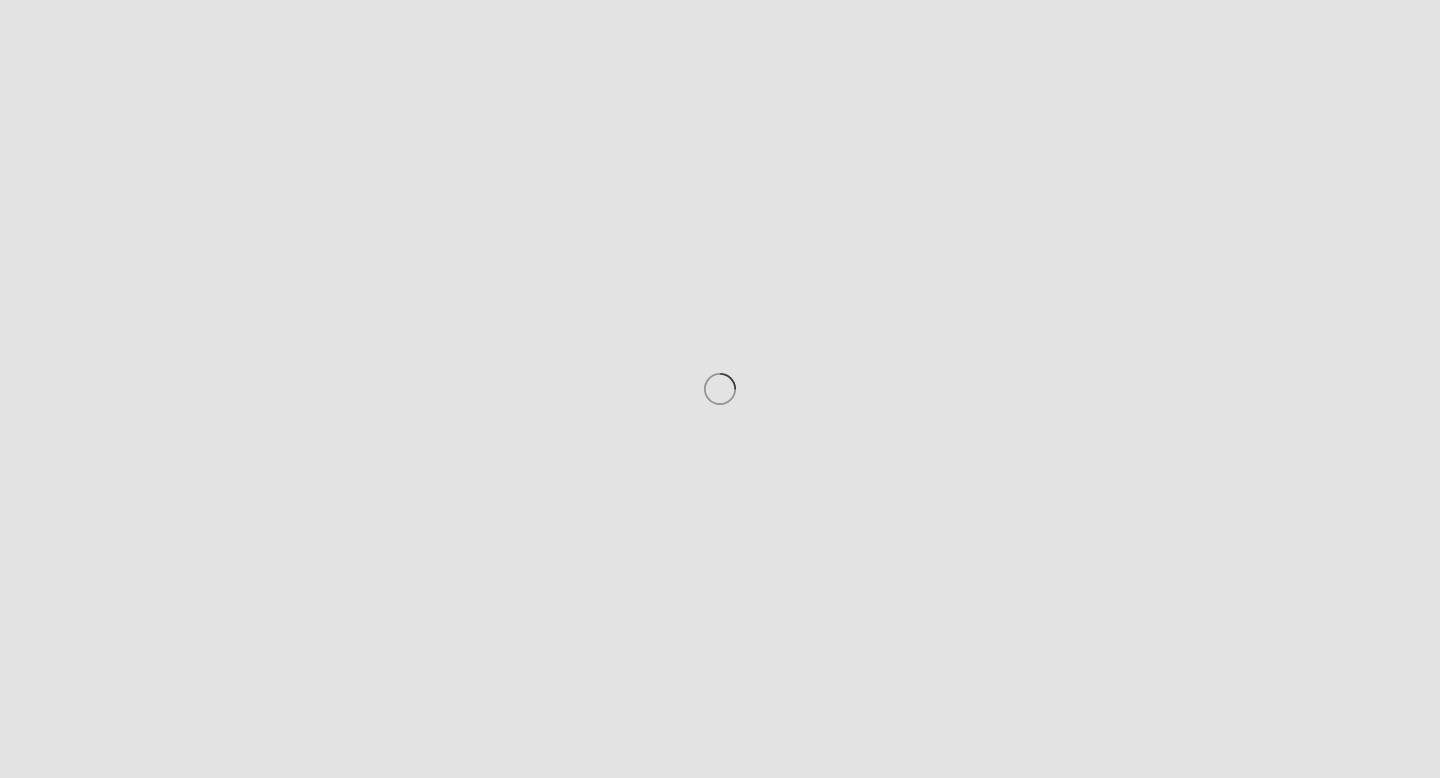 scroll, scrollTop: 0, scrollLeft: 0, axis: both 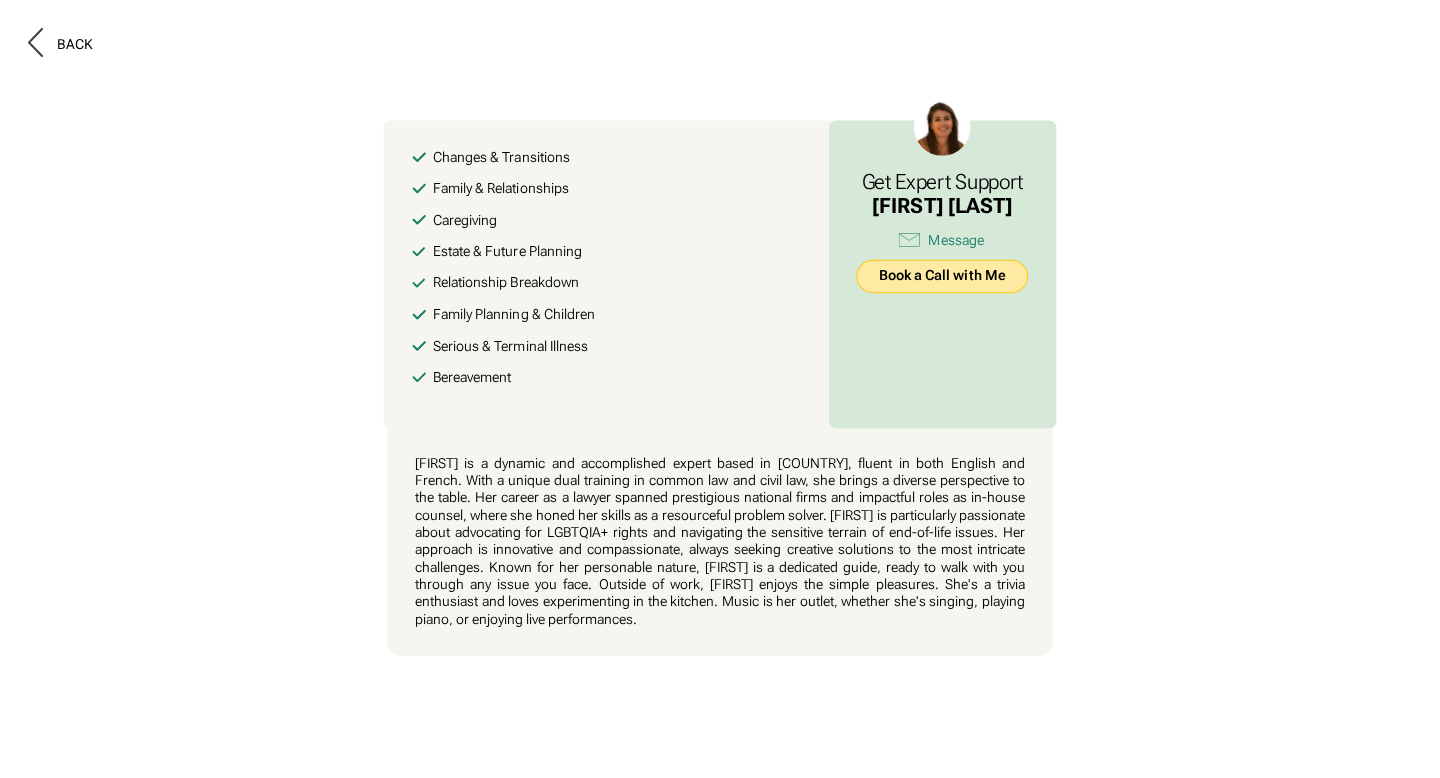 click on "Book a Call with Me" at bounding box center (942, 276) 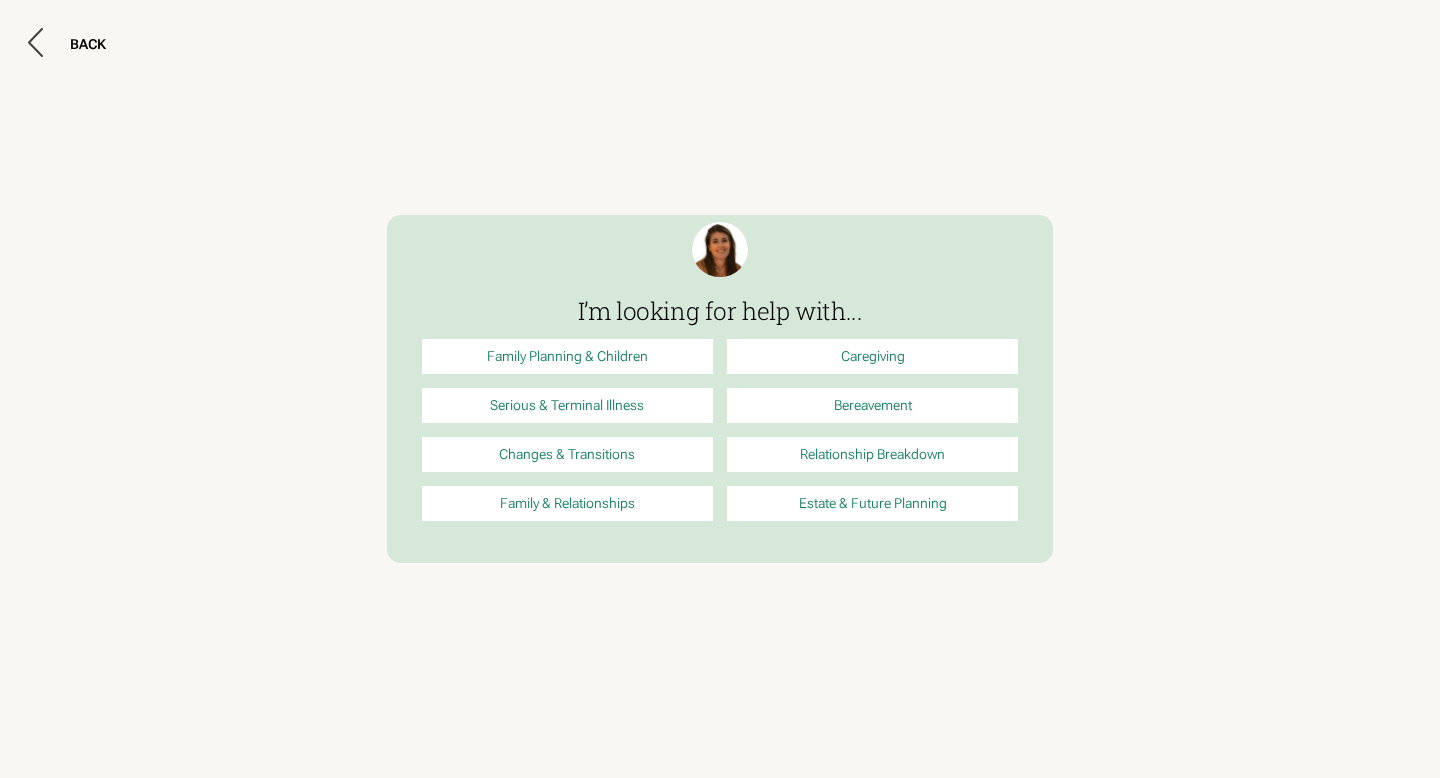 scroll, scrollTop: 0, scrollLeft: 0, axis: both 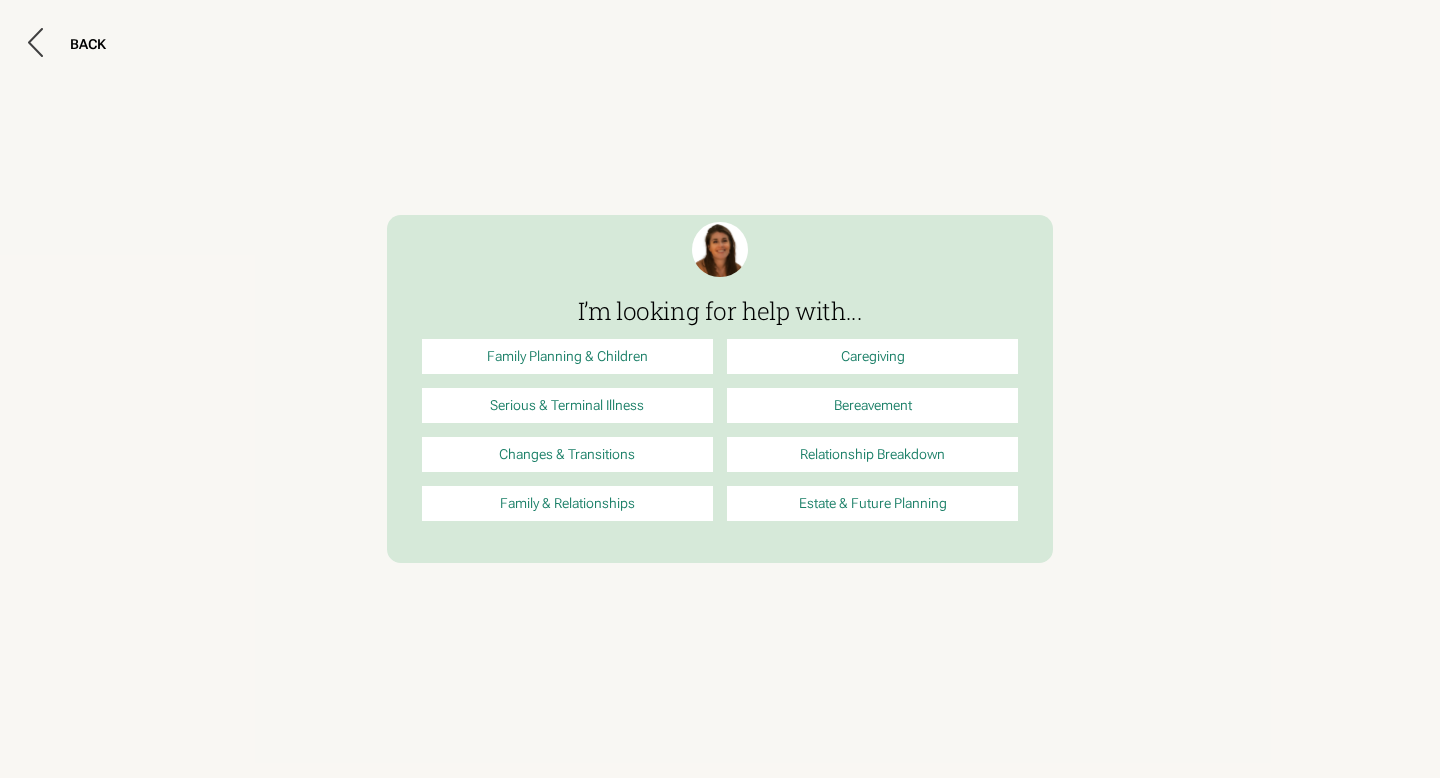 click on "Family Planning & Children" at bounding box center (567, 356) 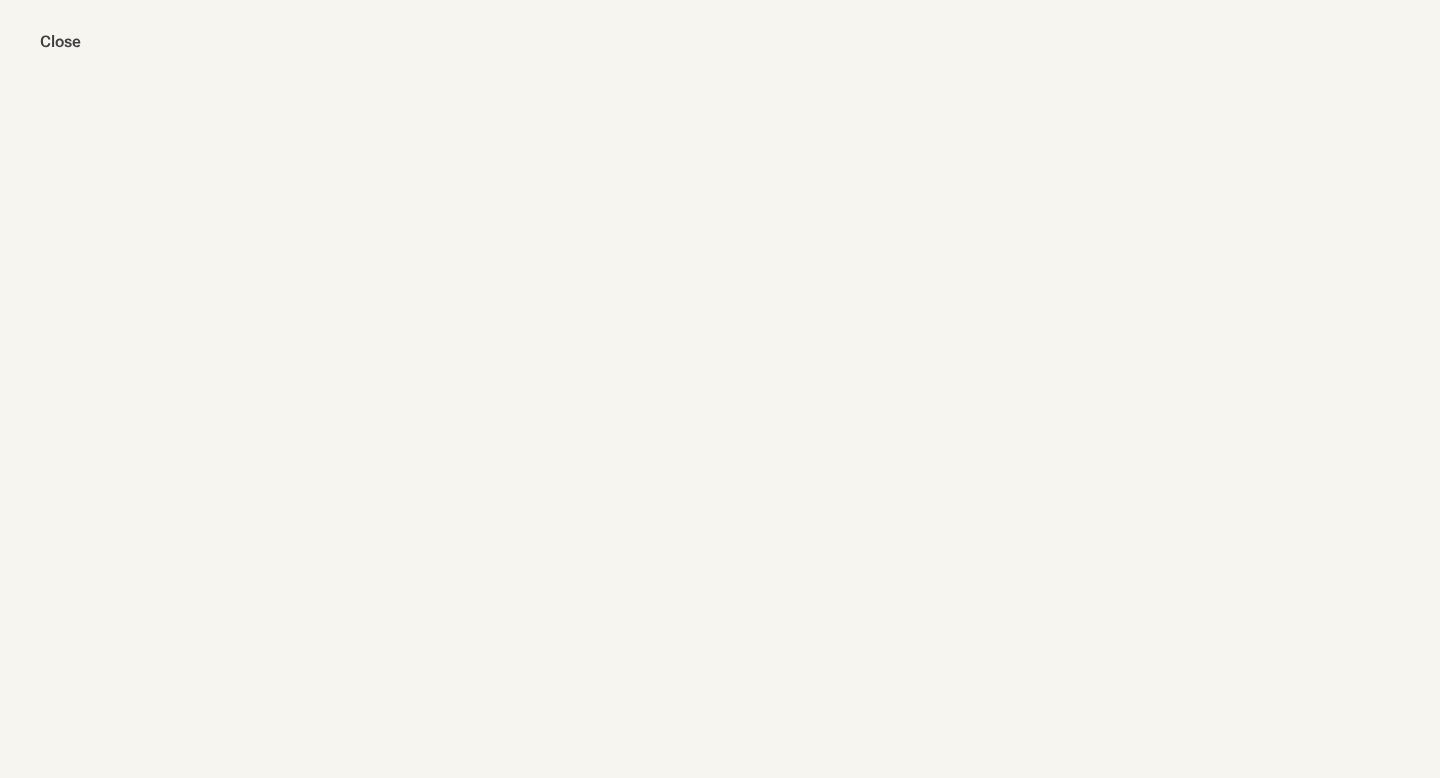scroll, scrollTop: 0, scrollLeft: 0, axis: both 